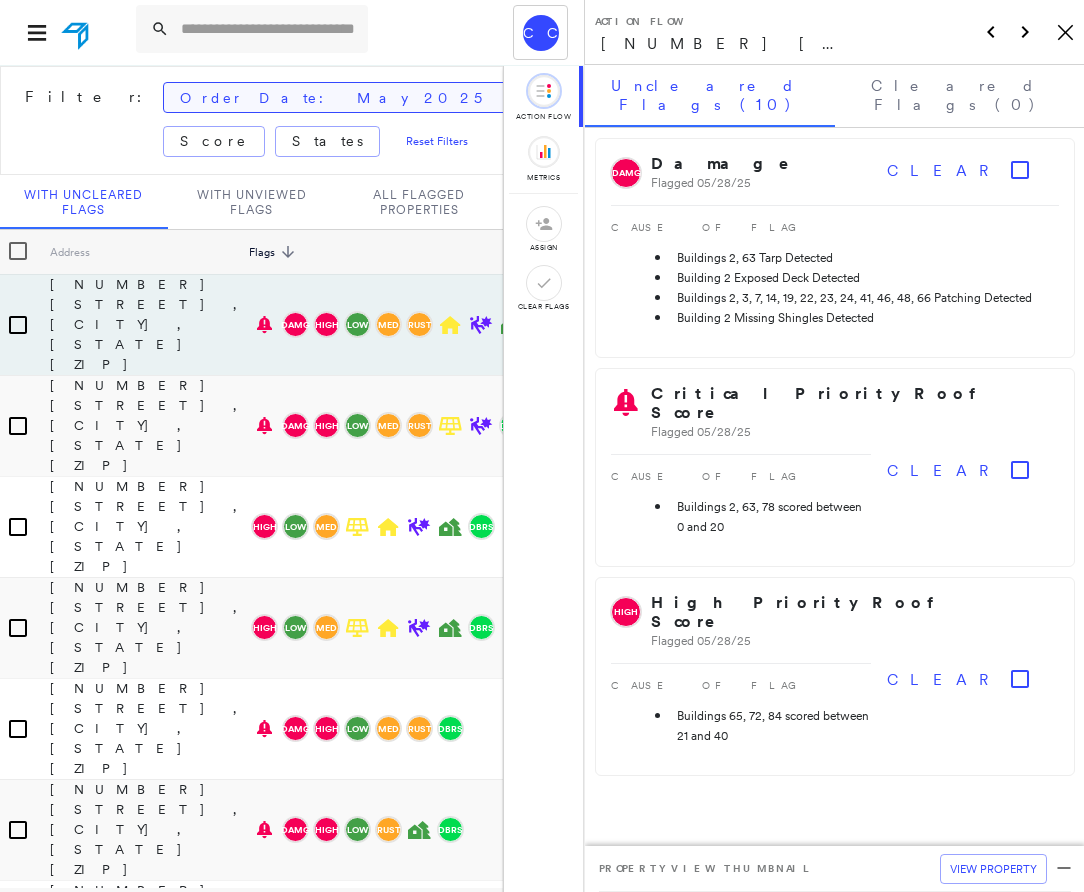 scroll, scrollTop: 0, scrollLeft: 0, axis: both 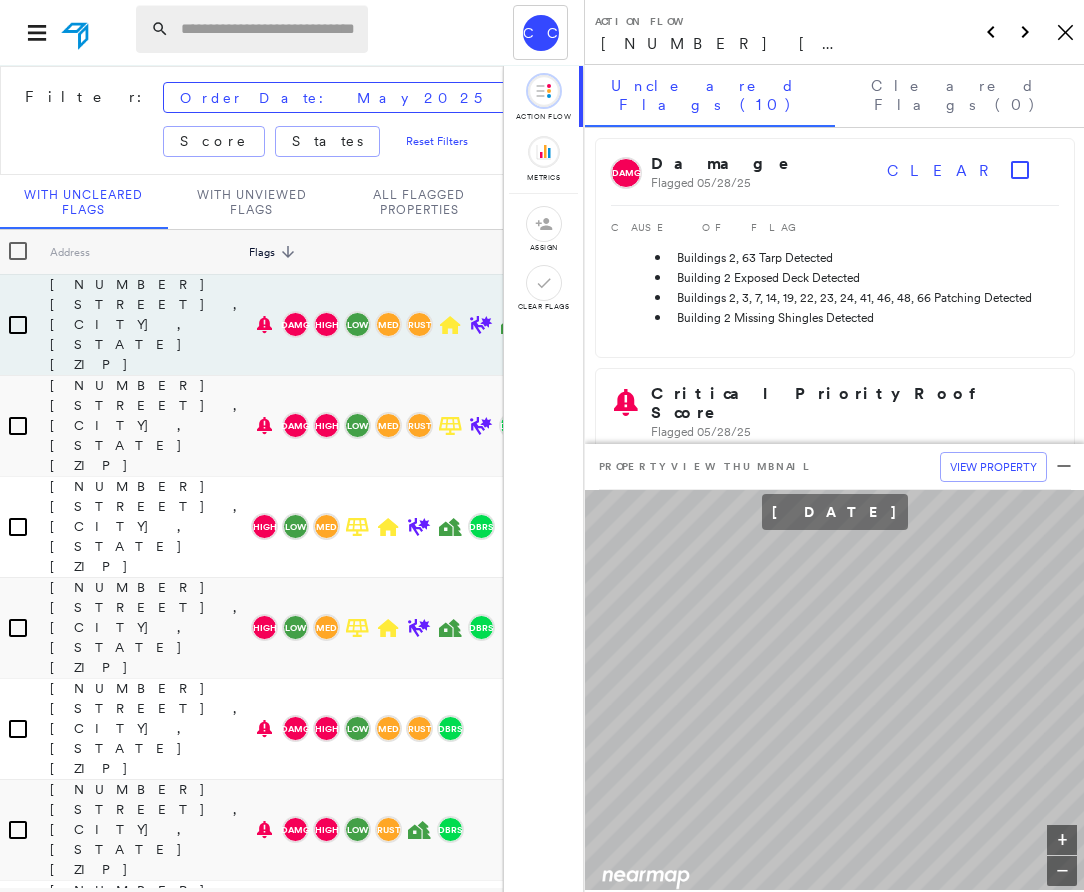 click at bounding box center (268, 29) 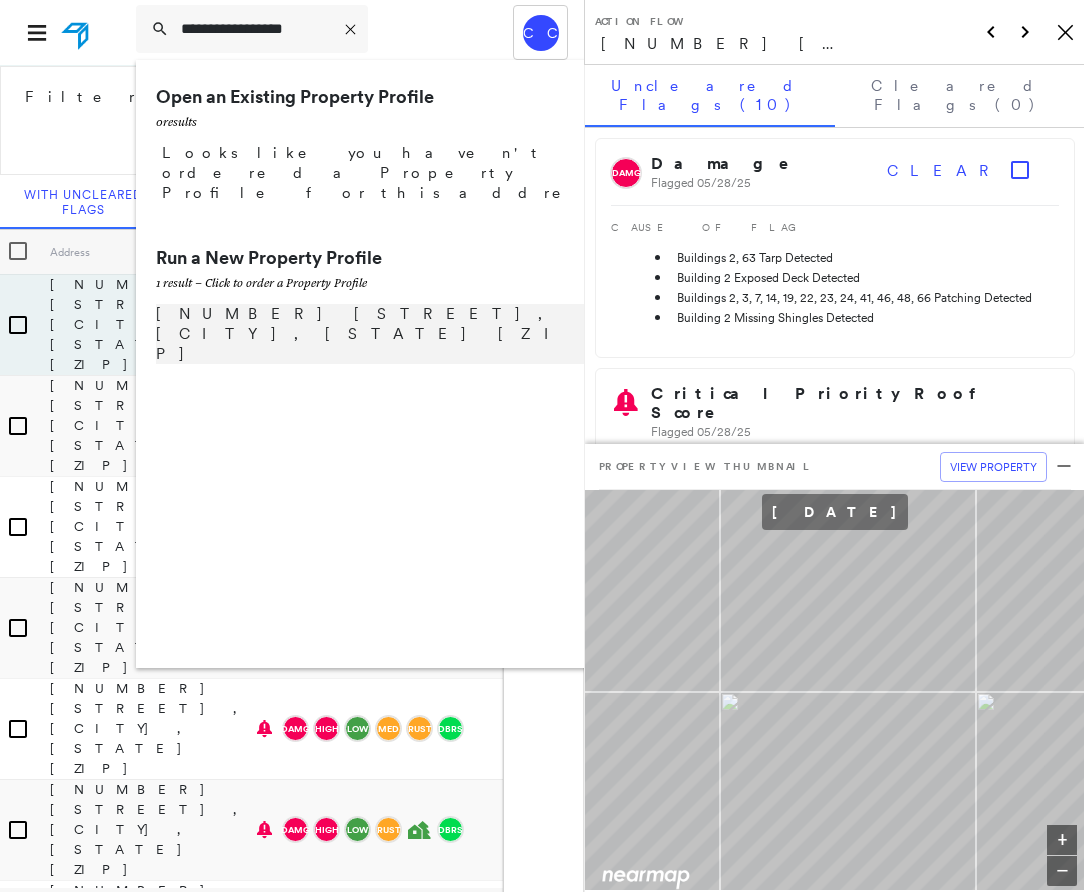 type on "**********" 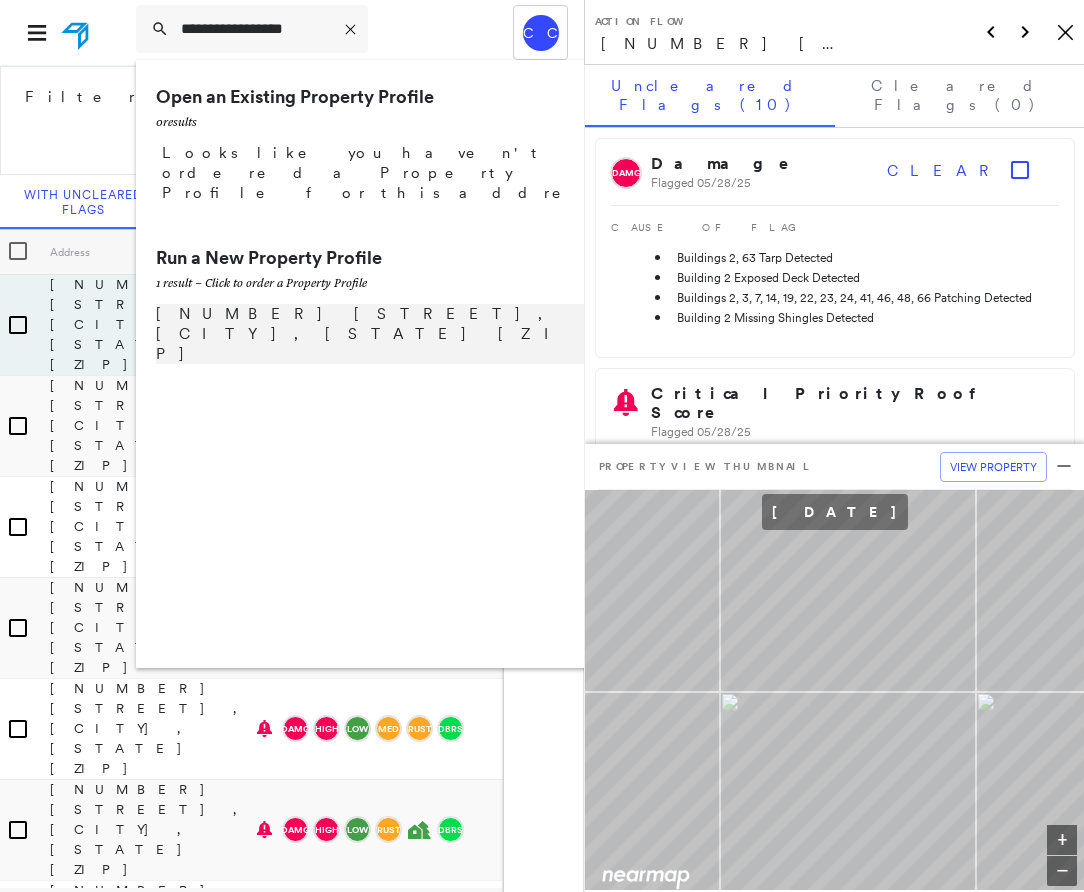 click on "[NUMBER] [STREET], [CITY], [STATE] [ZIP]" at bounding box center (381, 334) 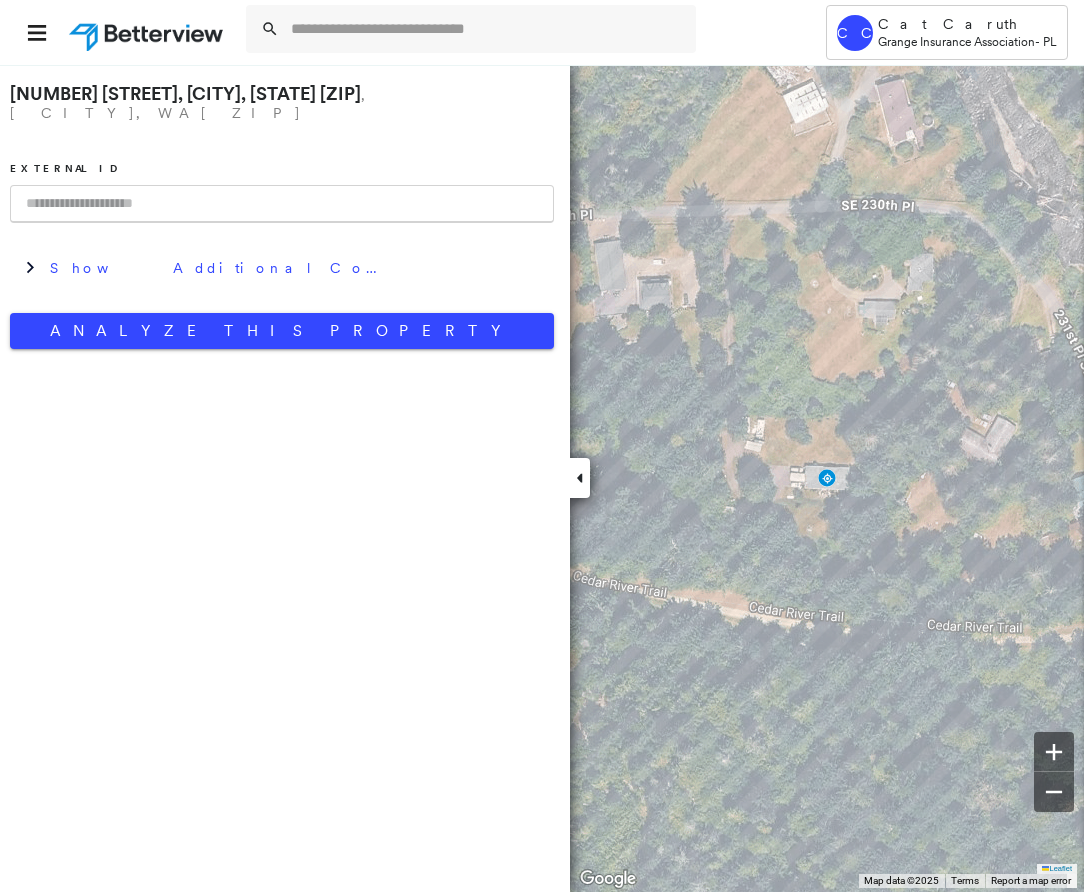 click at bounding box center [282, 204] 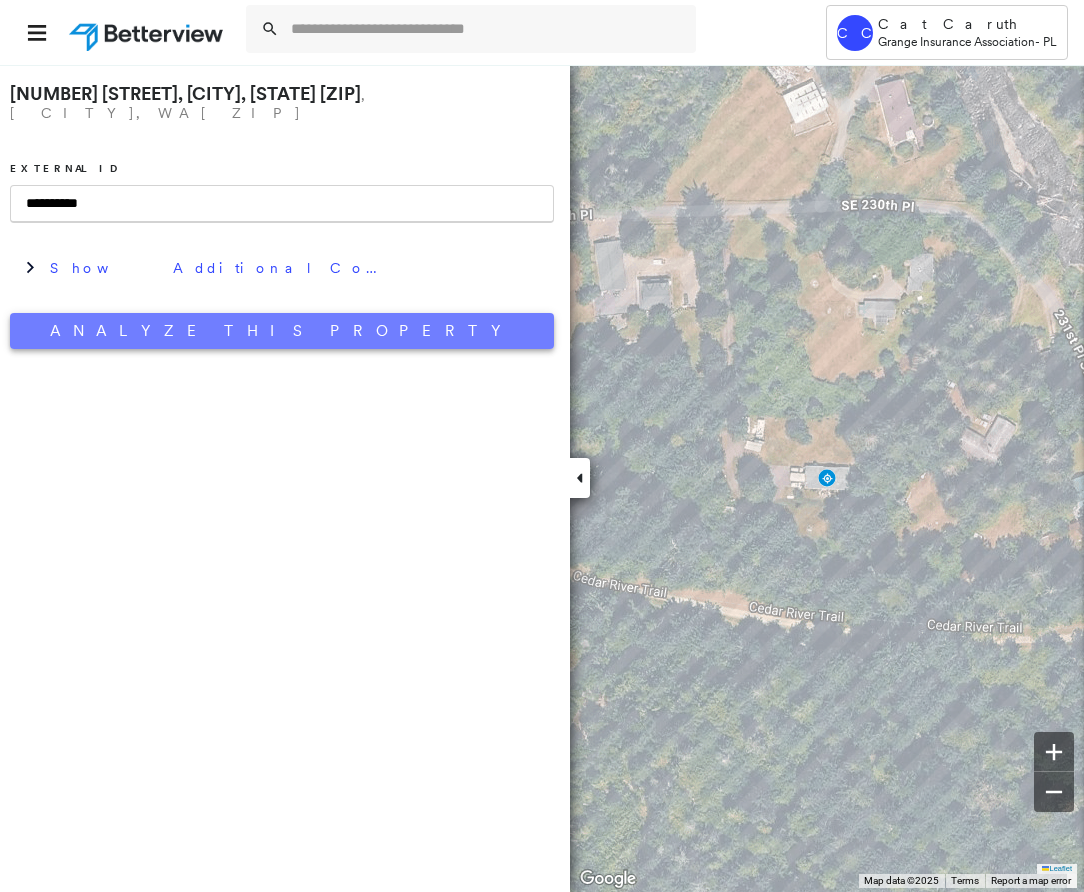 type on "**********" 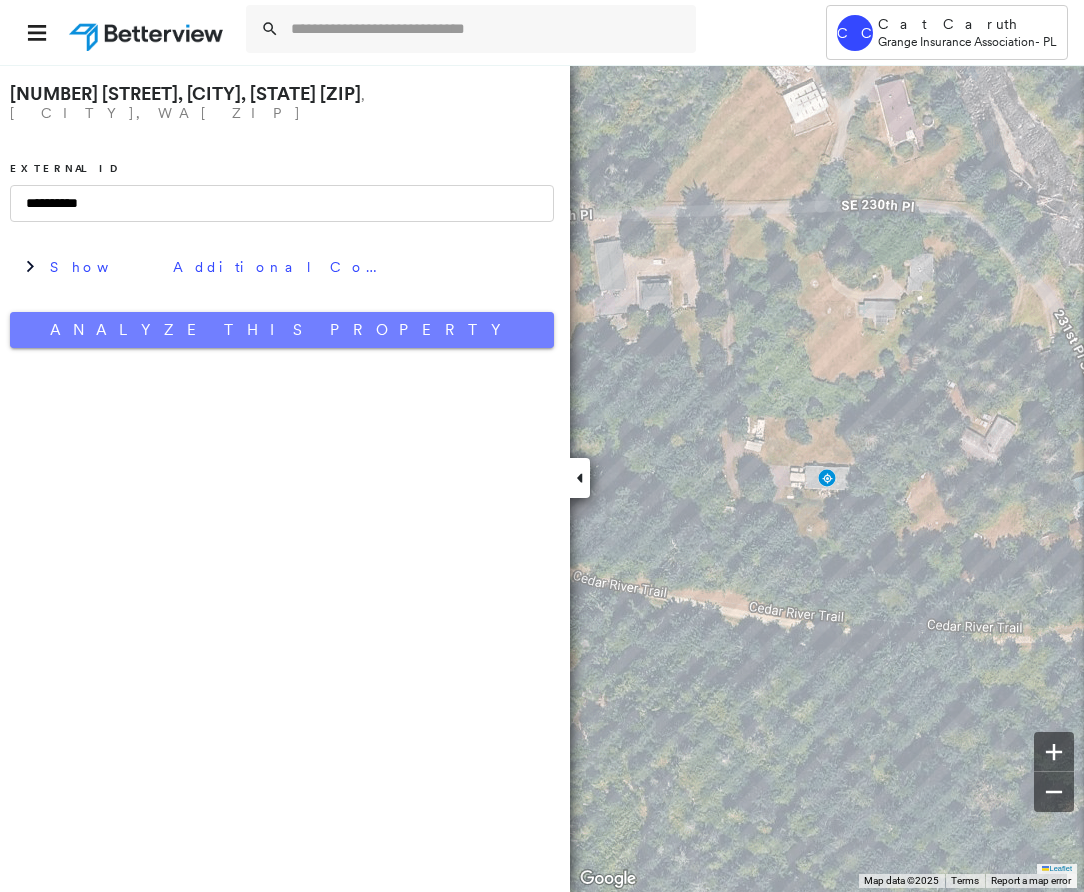 drag, startPoint x: 221, startPoint y: 311, endPoint x: 231, endPoint y: 296, distance: 18.027756 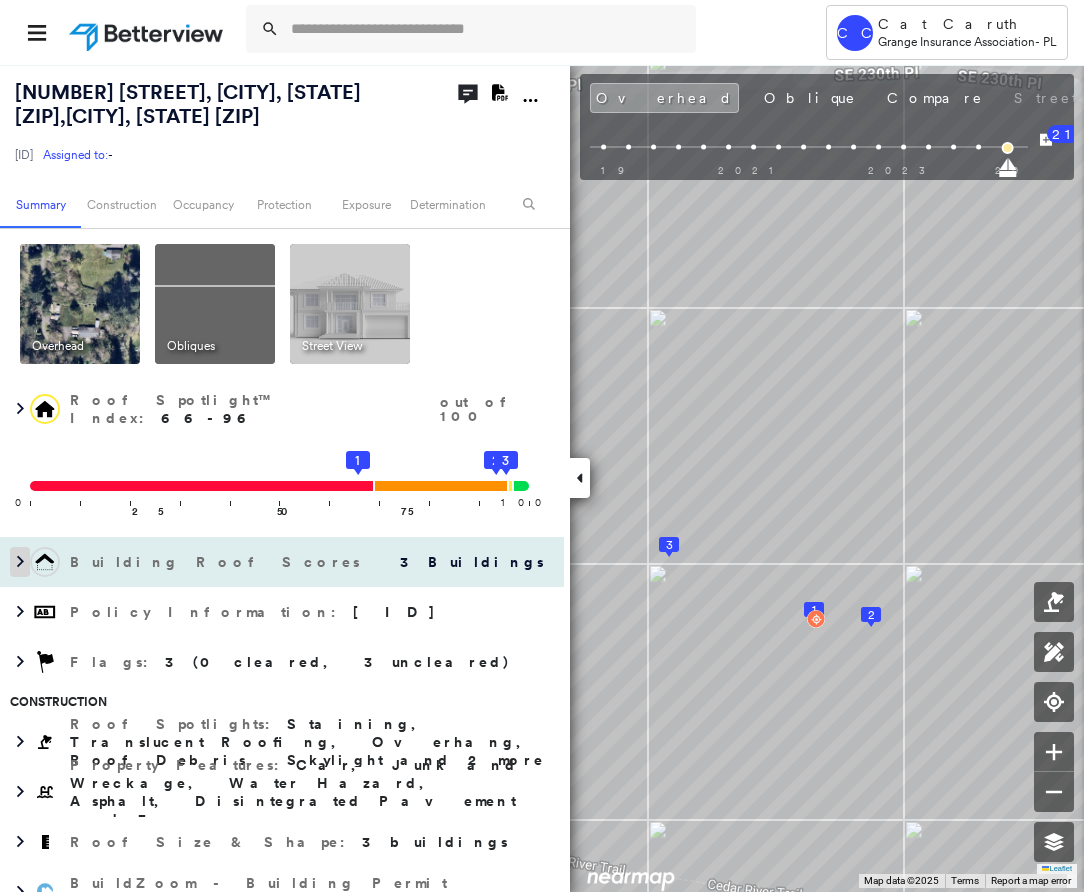 click 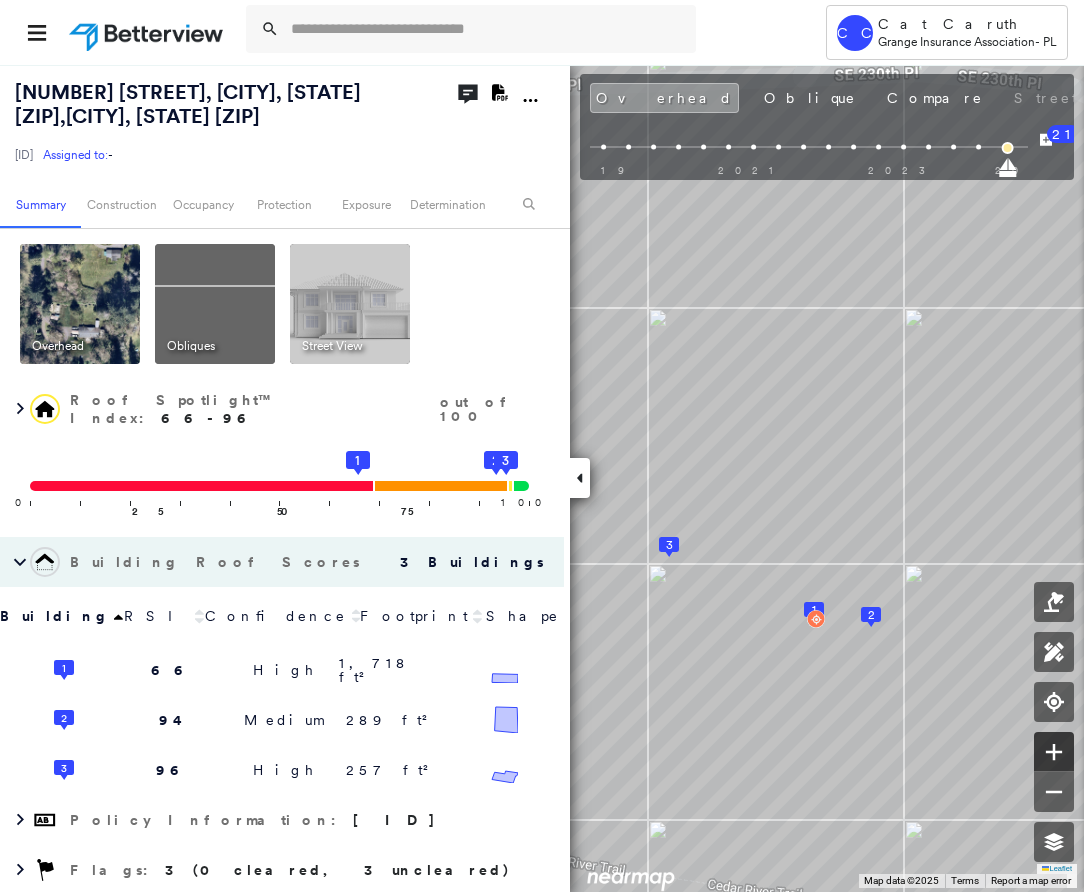 click 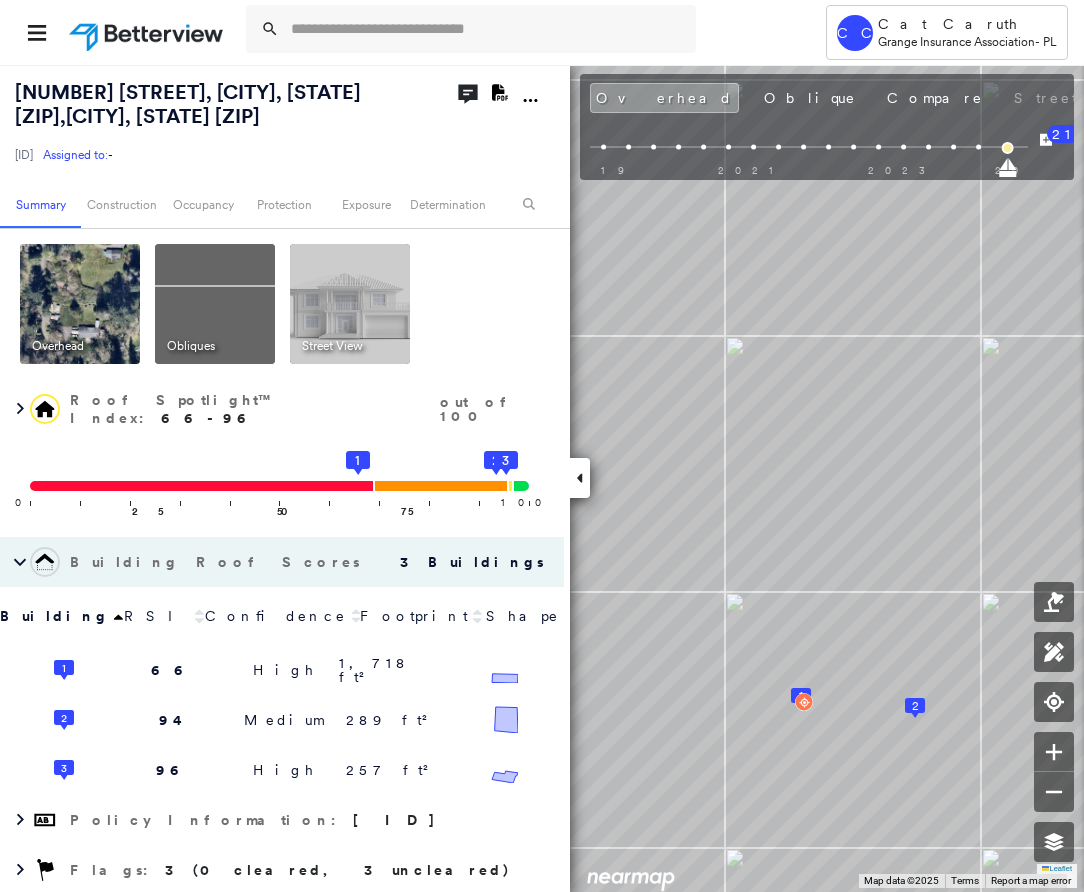click at bounding box center (580, 478) 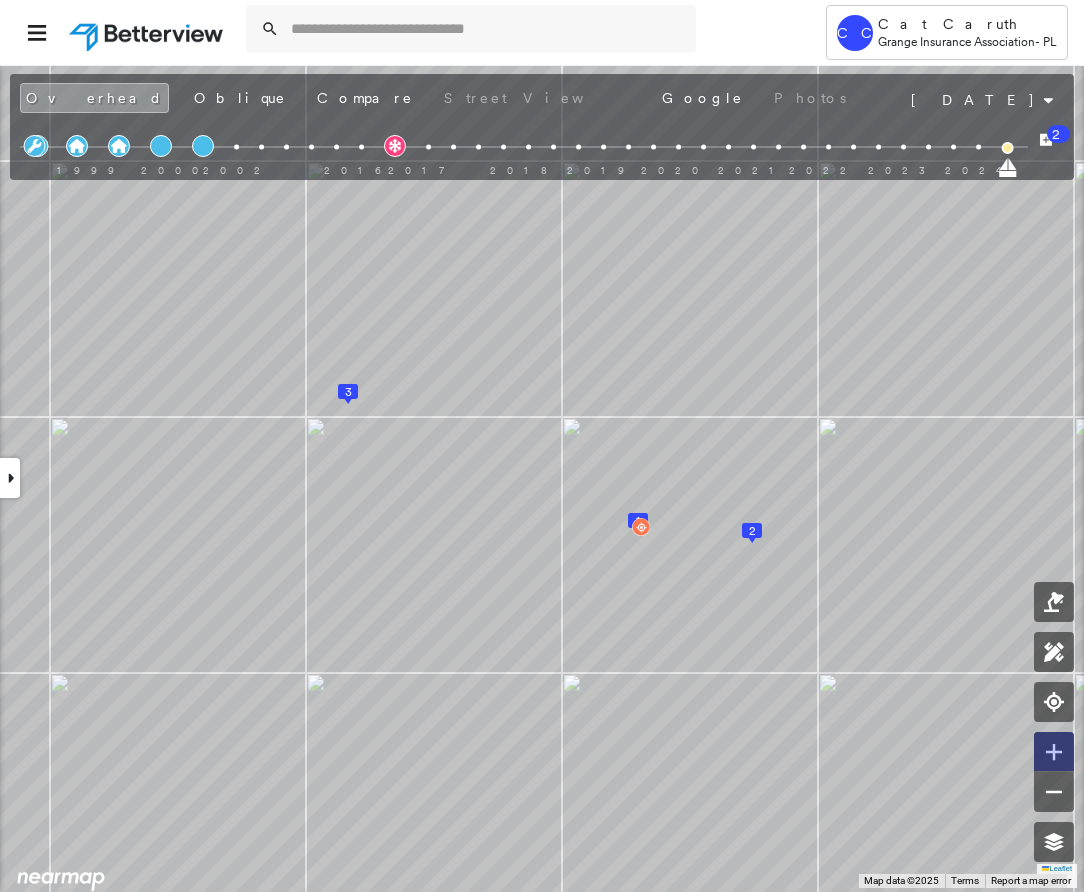 click 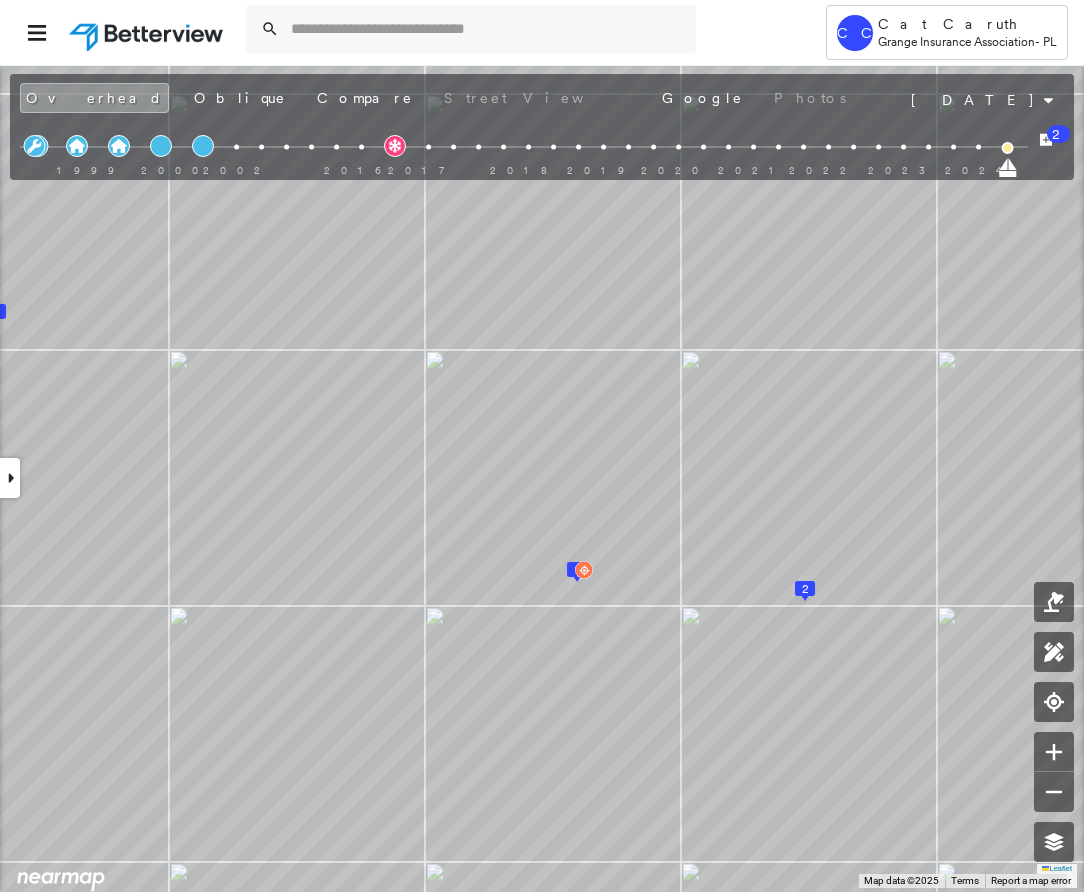 click 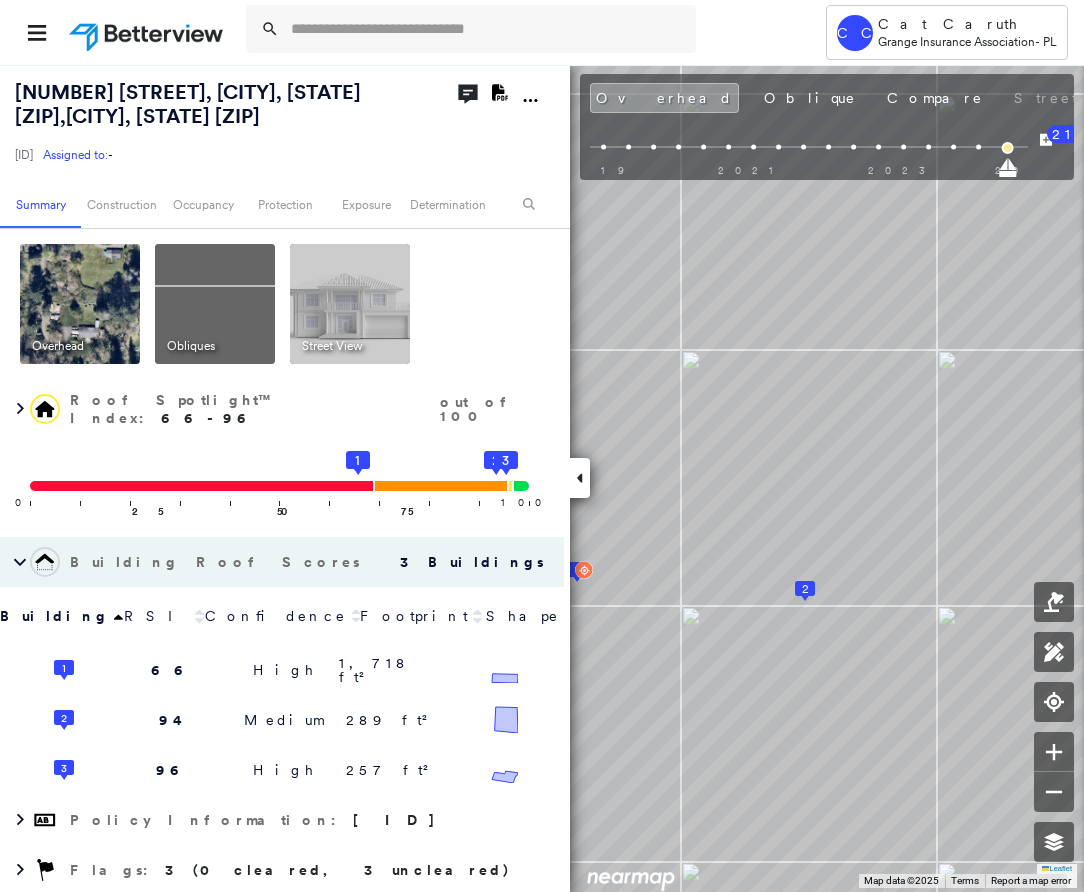 click 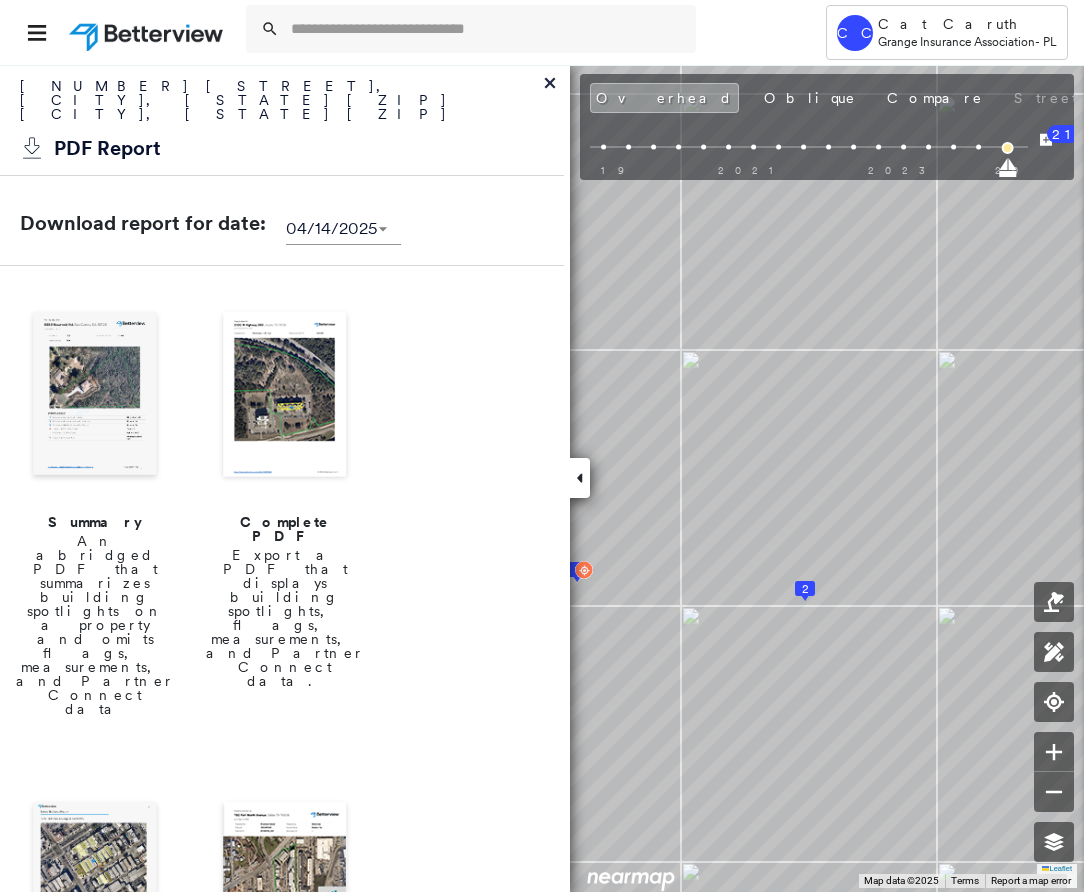 click on "An abridged PDF that summarizes building spotlights on a property and omits flags, measurements, and Partner Connect data" at bounding box center (95, 625) 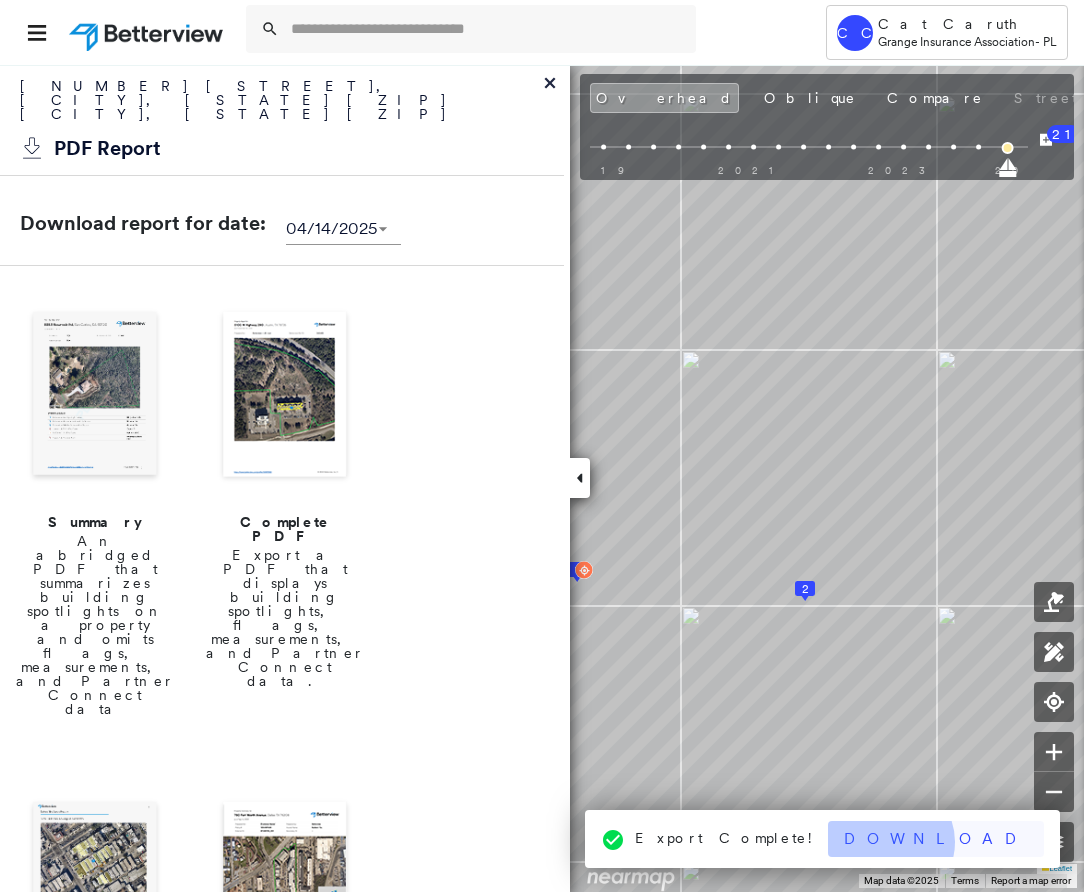 click on "Download" at bounding box center [936, 839] 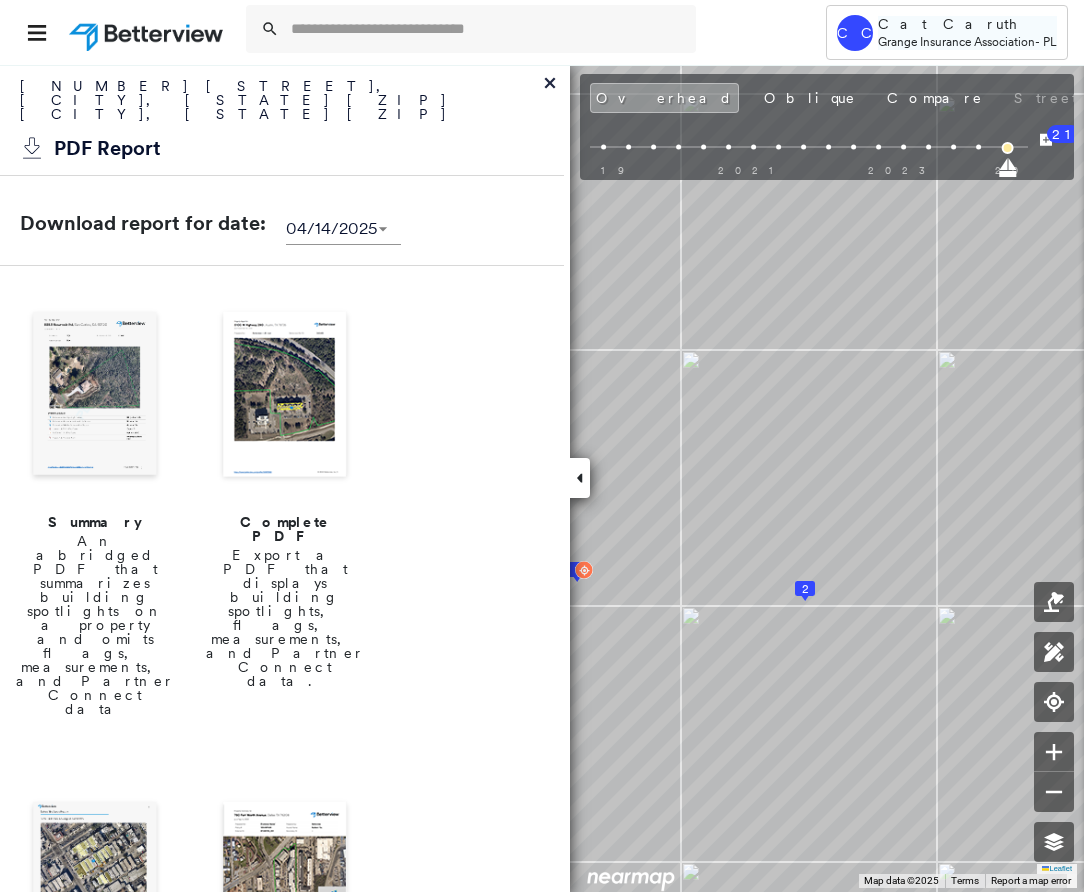 click on "Cat Caruth" at bounding box center (967, 24) 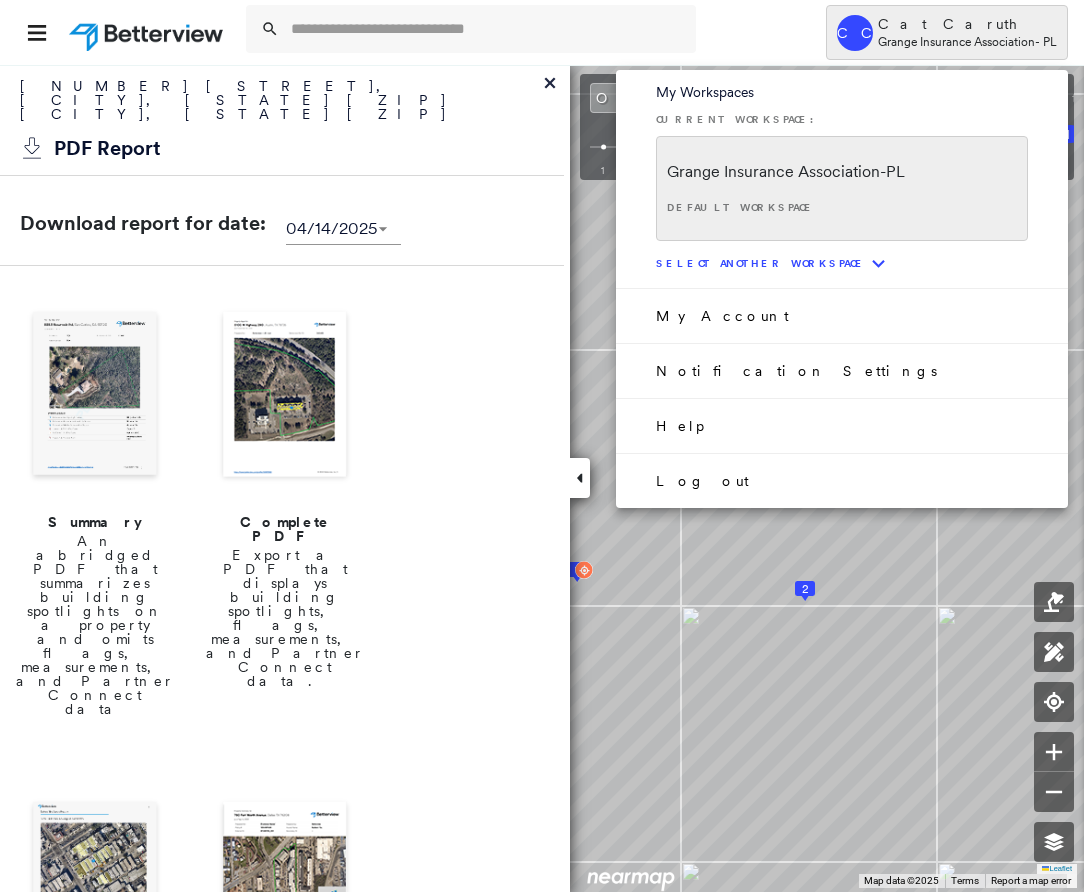 click on "Log out" at bounding box center (702, 481) 